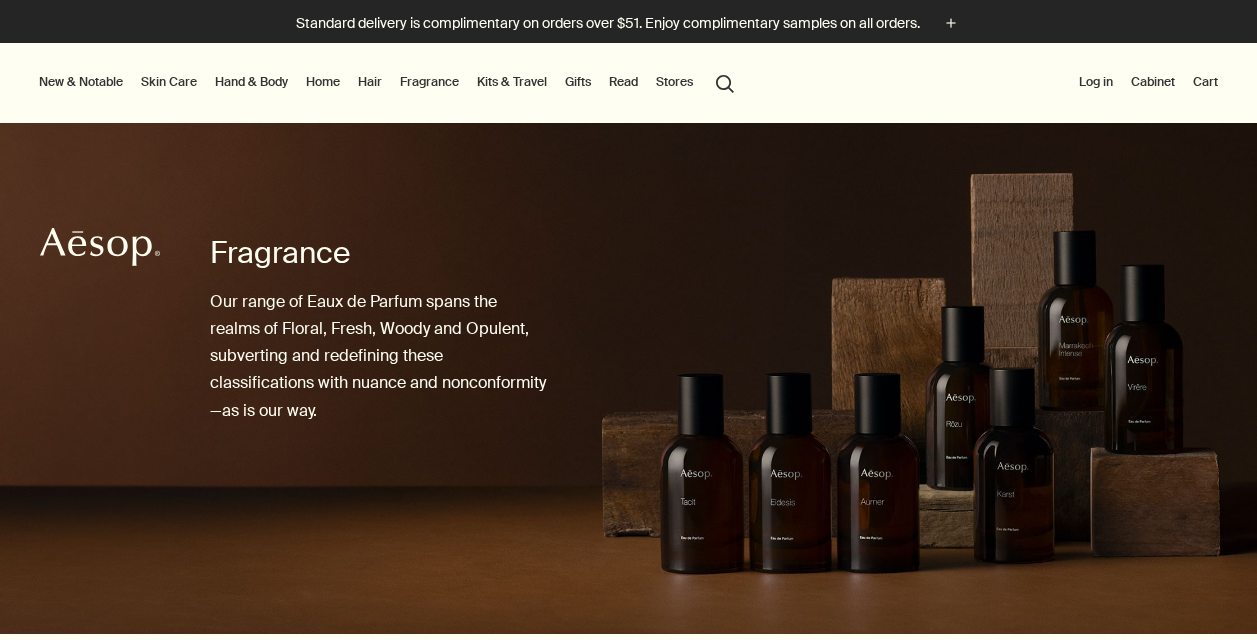 click on "Fragrance" at bounding box center (429, 82) 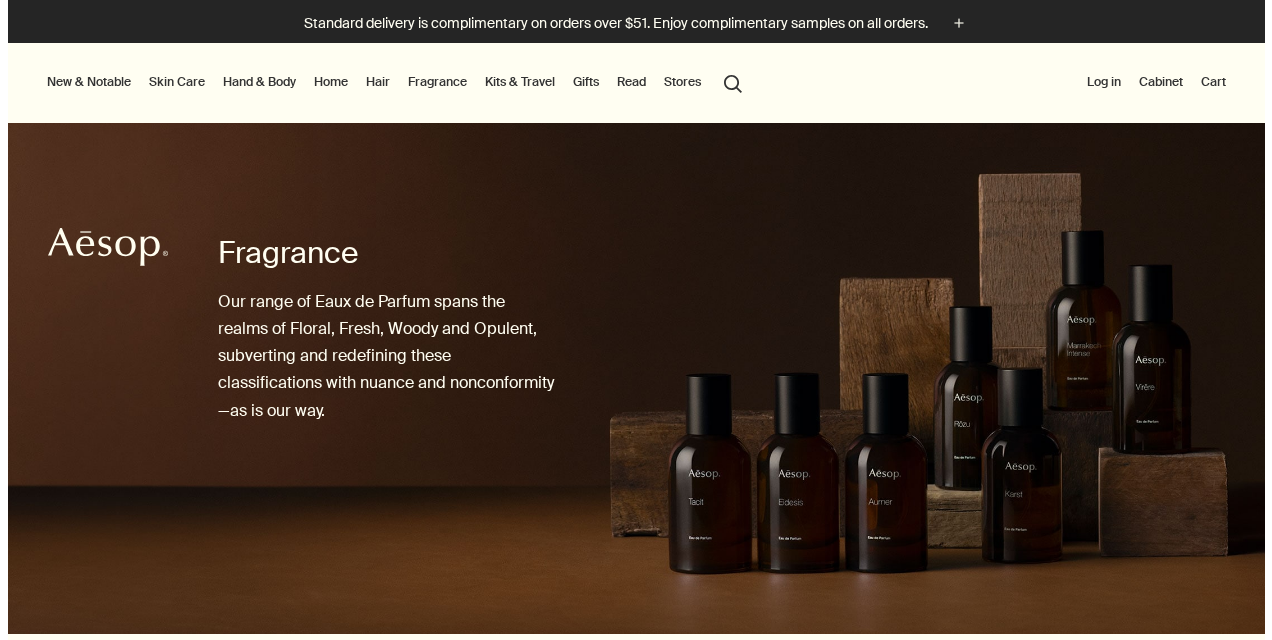 scroll, scrollTop: 0, scrollLeft: 0, axis: both 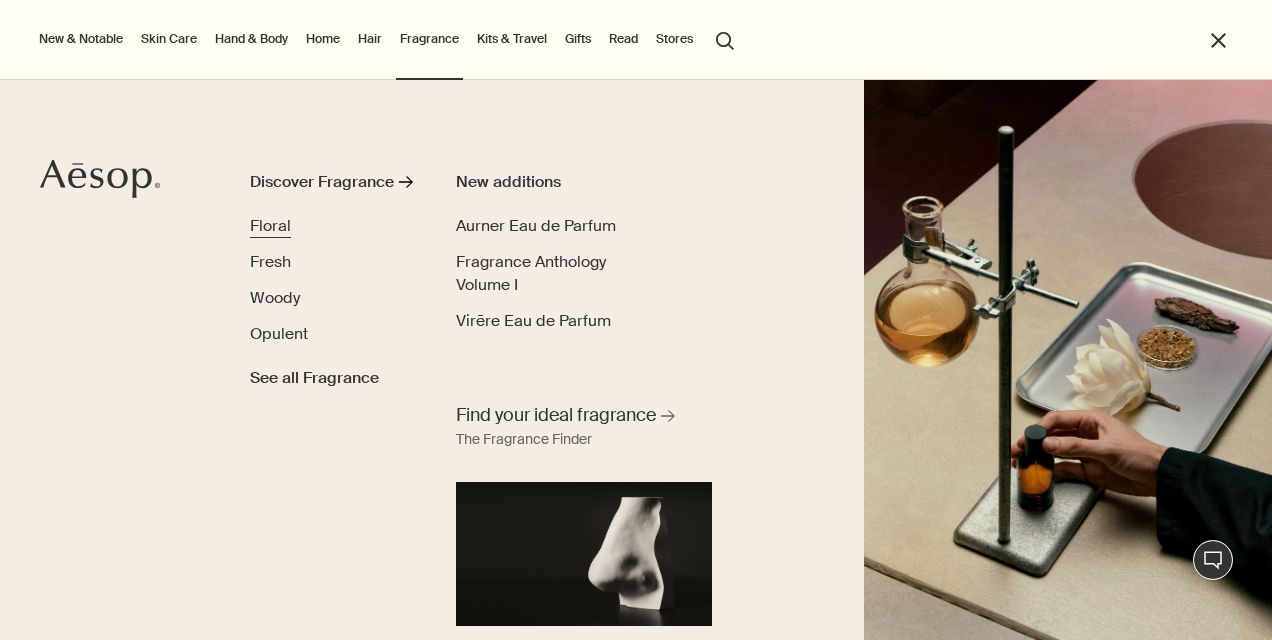 click on "Floral" at bounding box center (270, 225) 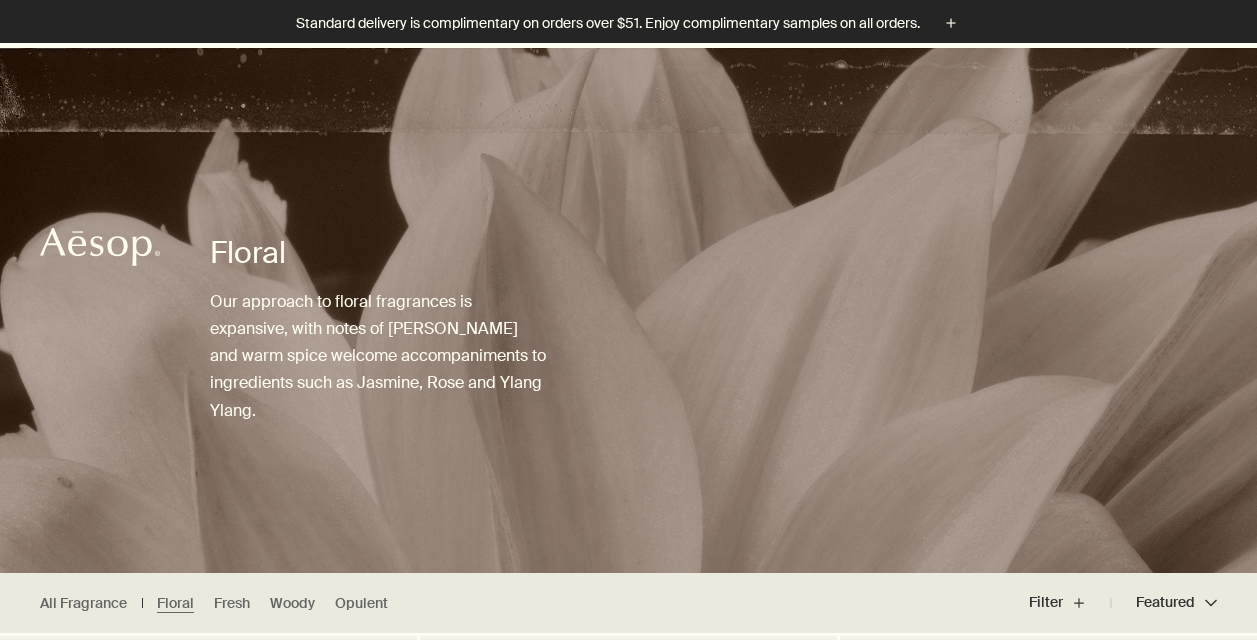 scroll, scrollTop: 526, scrollLeft: 0, axis: vertical 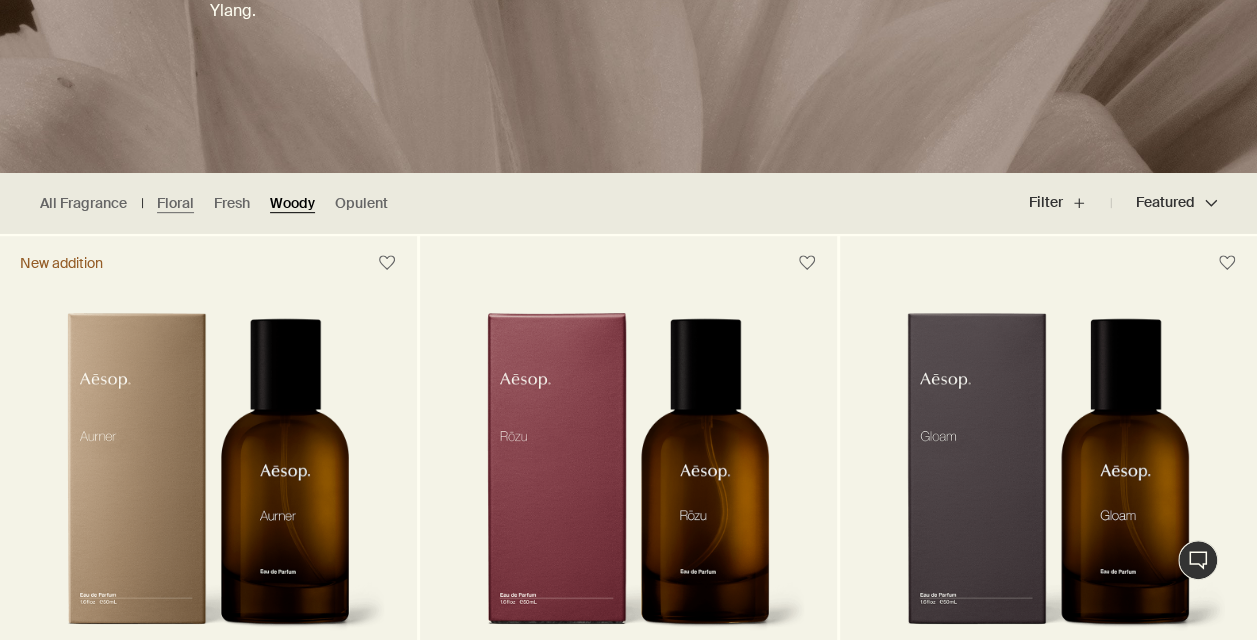 click on "Woody" at bounding box center [292, 203] 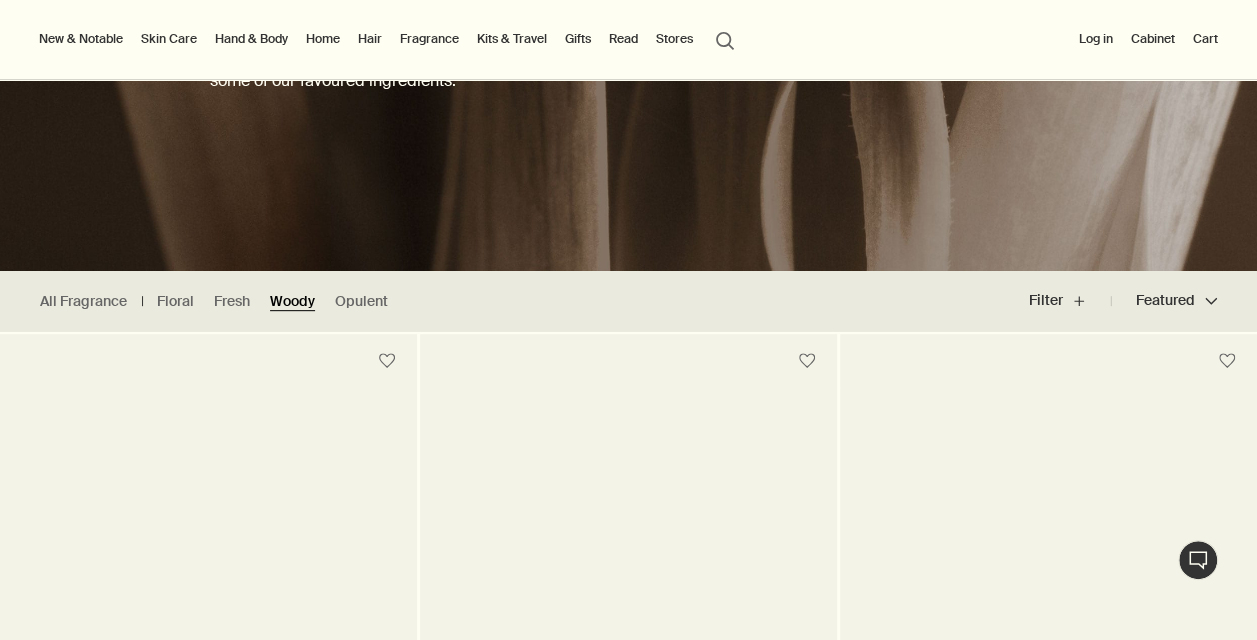 scroll, scrollTop: 408, scrollLeft: 0, axis: vertical 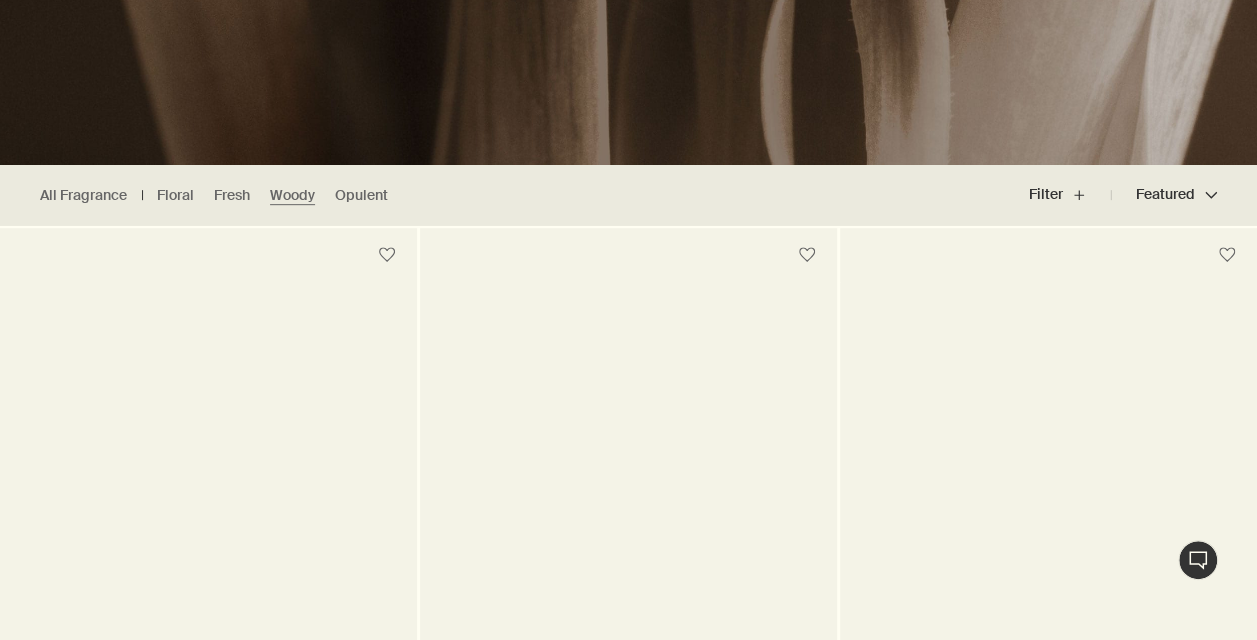 click at bounding box center [629, 652] 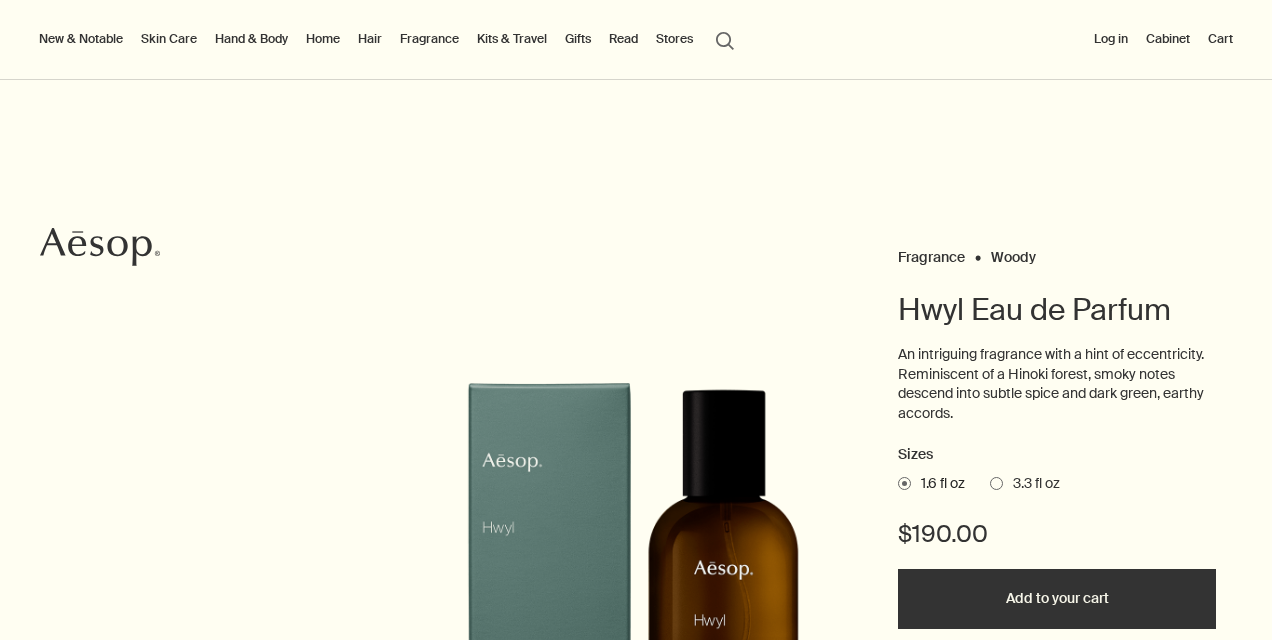 scroll, scrollTop: 0, scrollLeft: 0, axis: both 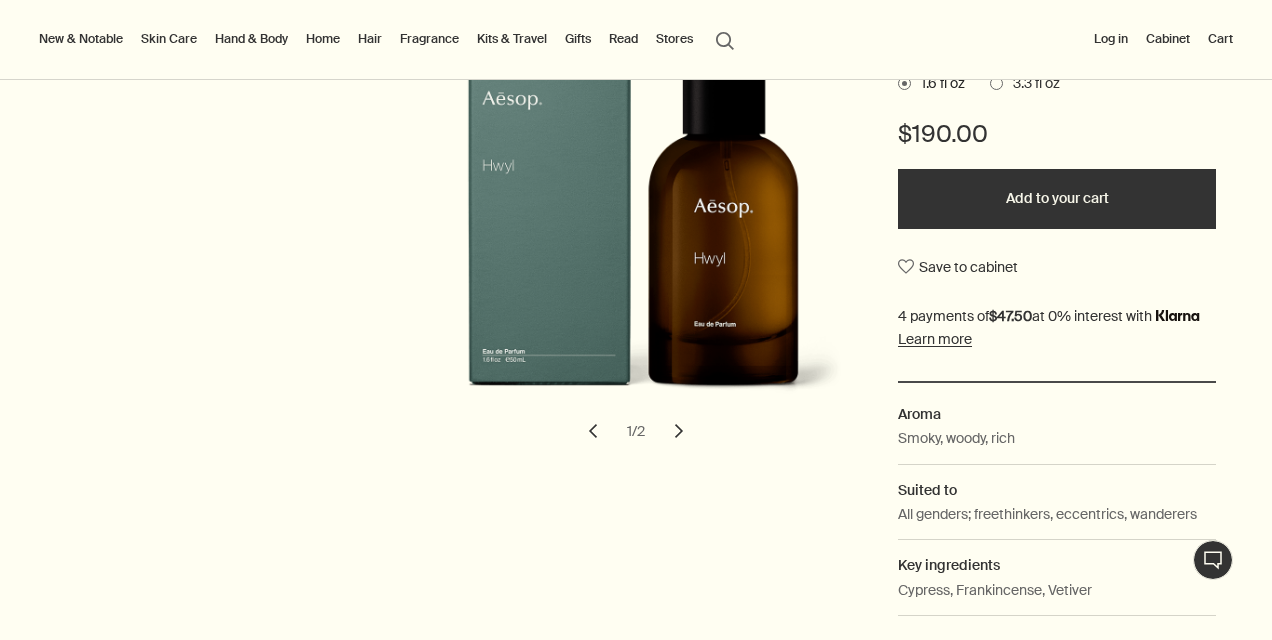 click on "chevron" at bounding box center (679, 431) 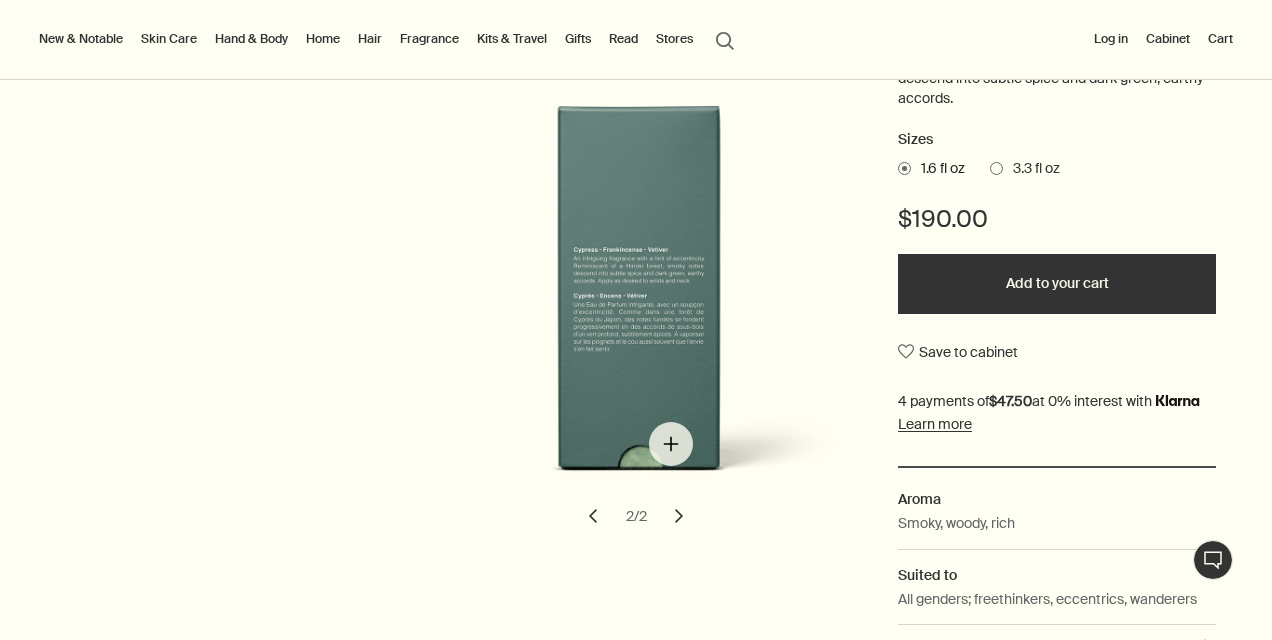 scroll, scrollTop: 400, scrollLeft: 0, axis: vertical 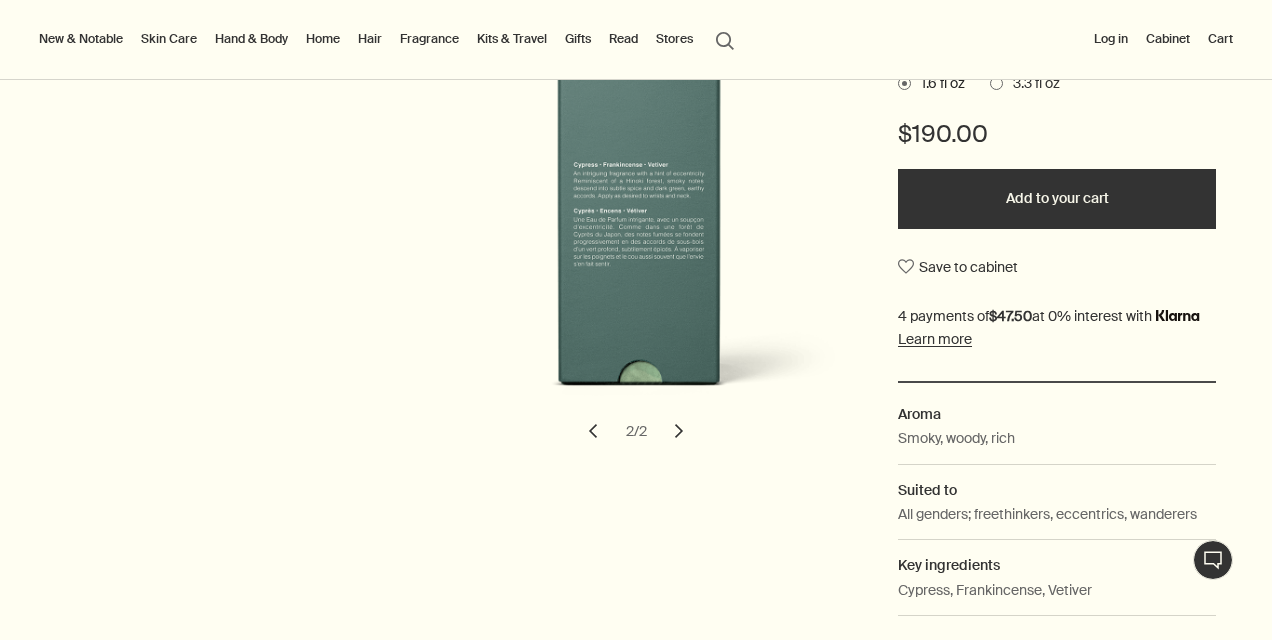 click on "chevron" at bounding box center [593, 431] 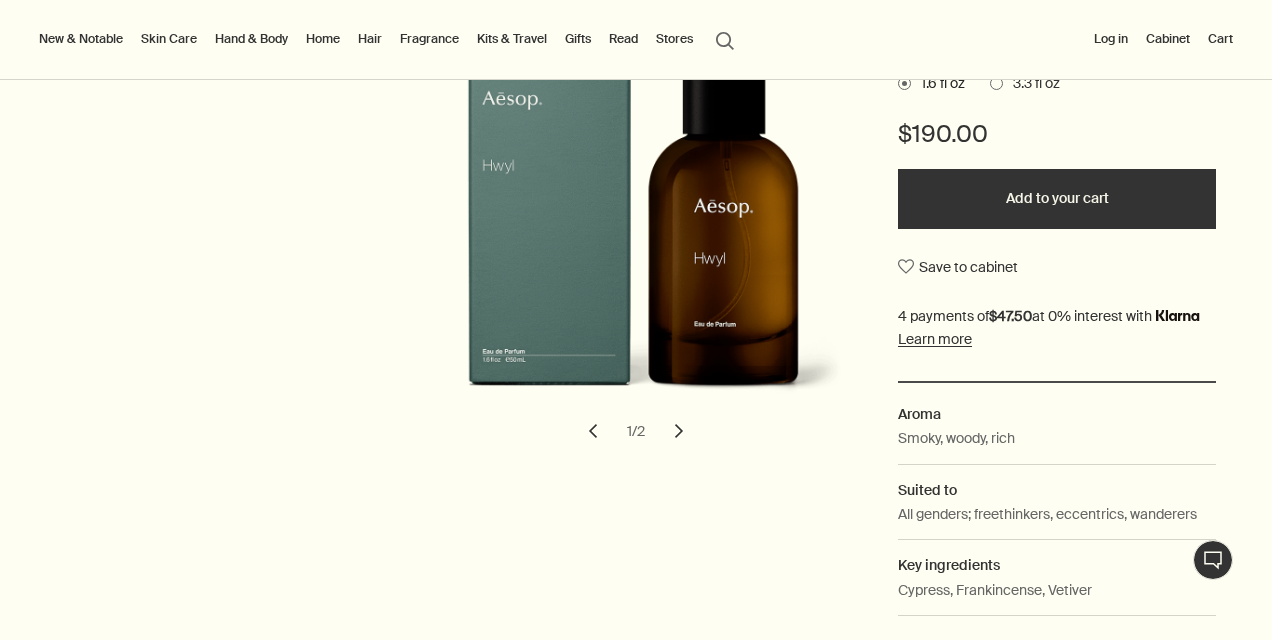 scroll, scrollTop: 200, scrollLeft: 0, axis: vertical 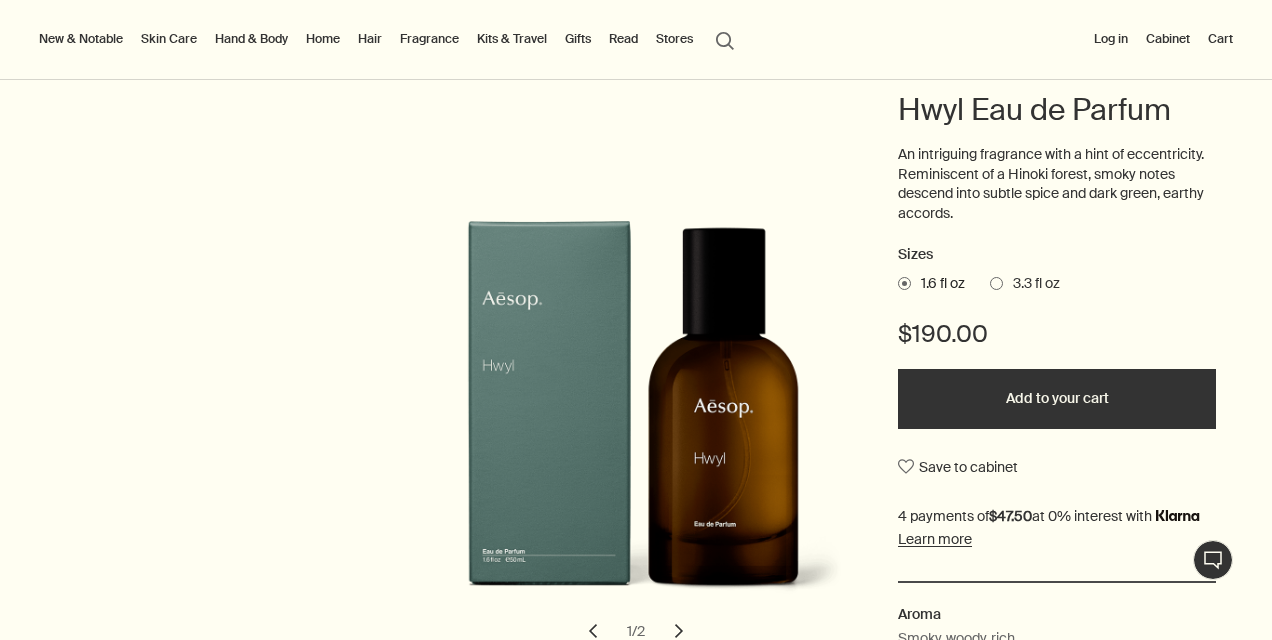 click on "New & Notable" at bounding box center (81, 39) 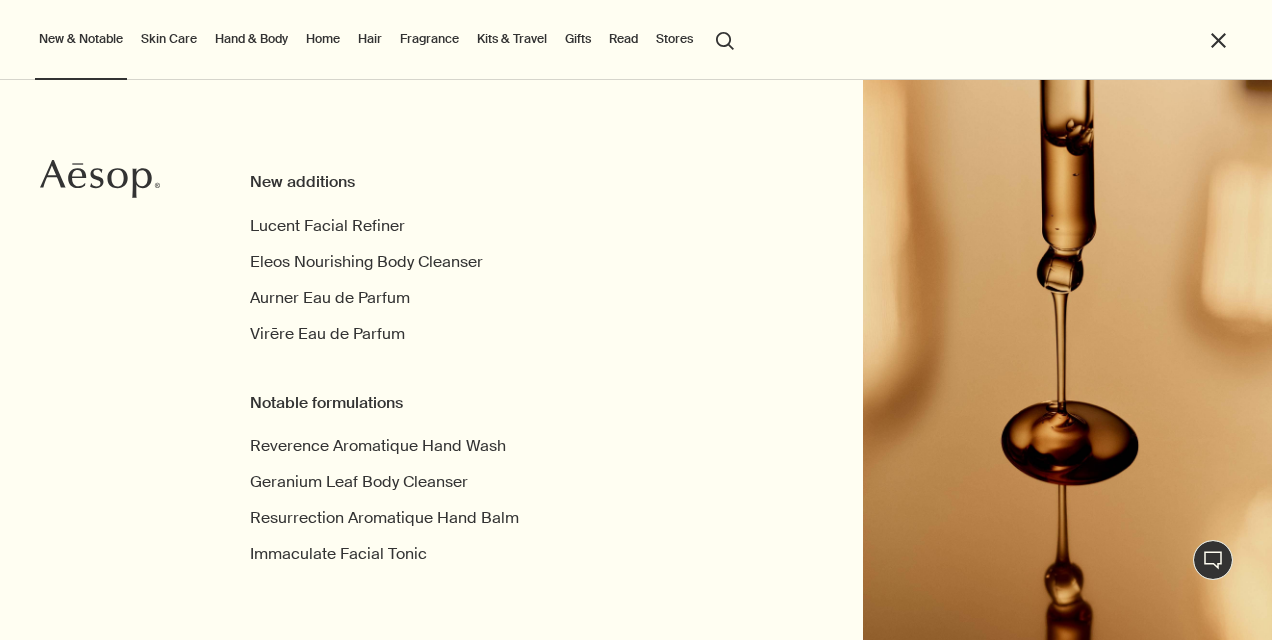 click on "Hand & Body" at bounding box center [251, 39] 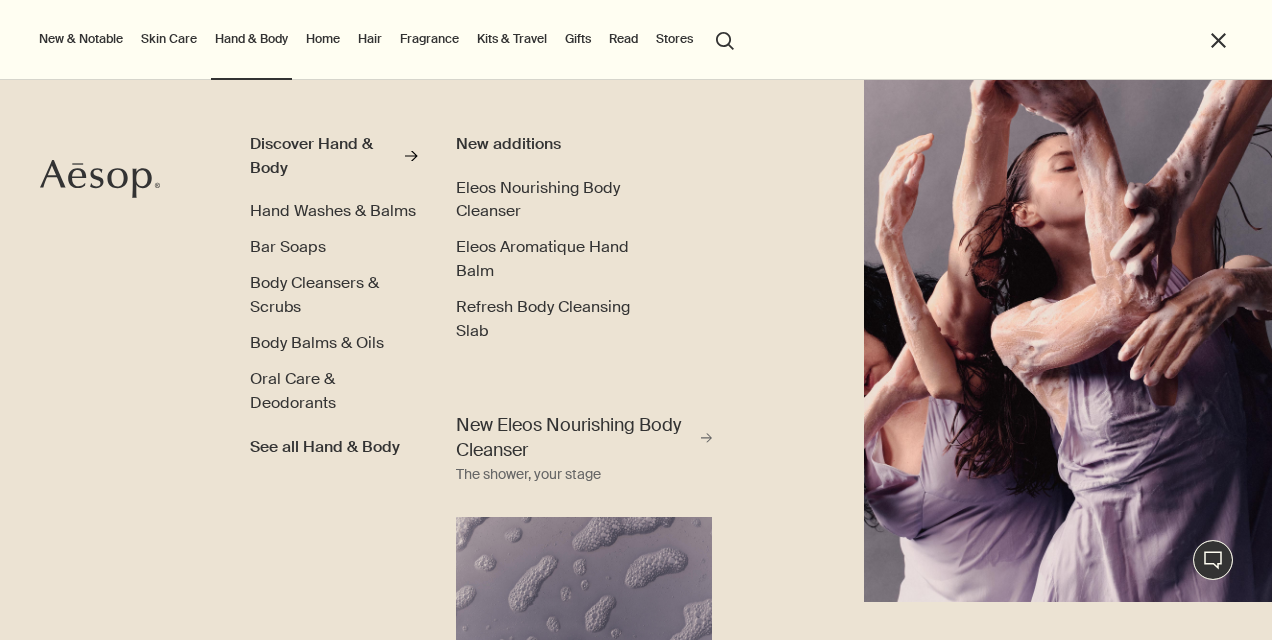 scroll, scrollTop: 56, scrollLeft: 0, axis: vertical 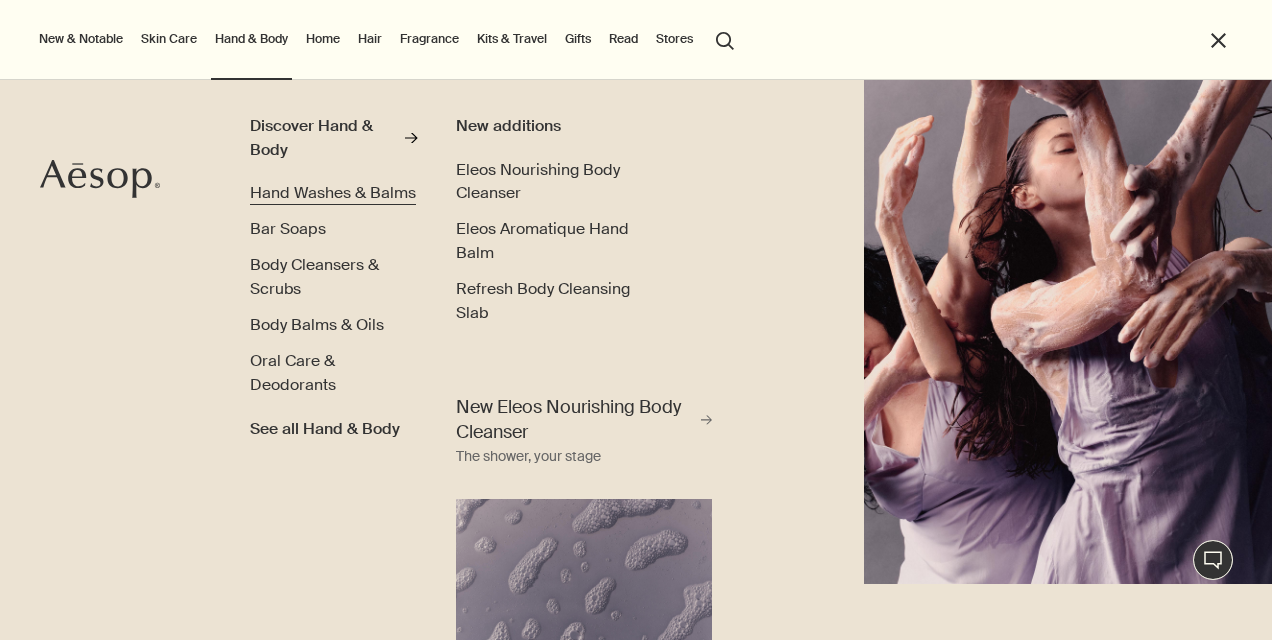 click on "Hand Washes & Balms" at bounding box center [333, 192] 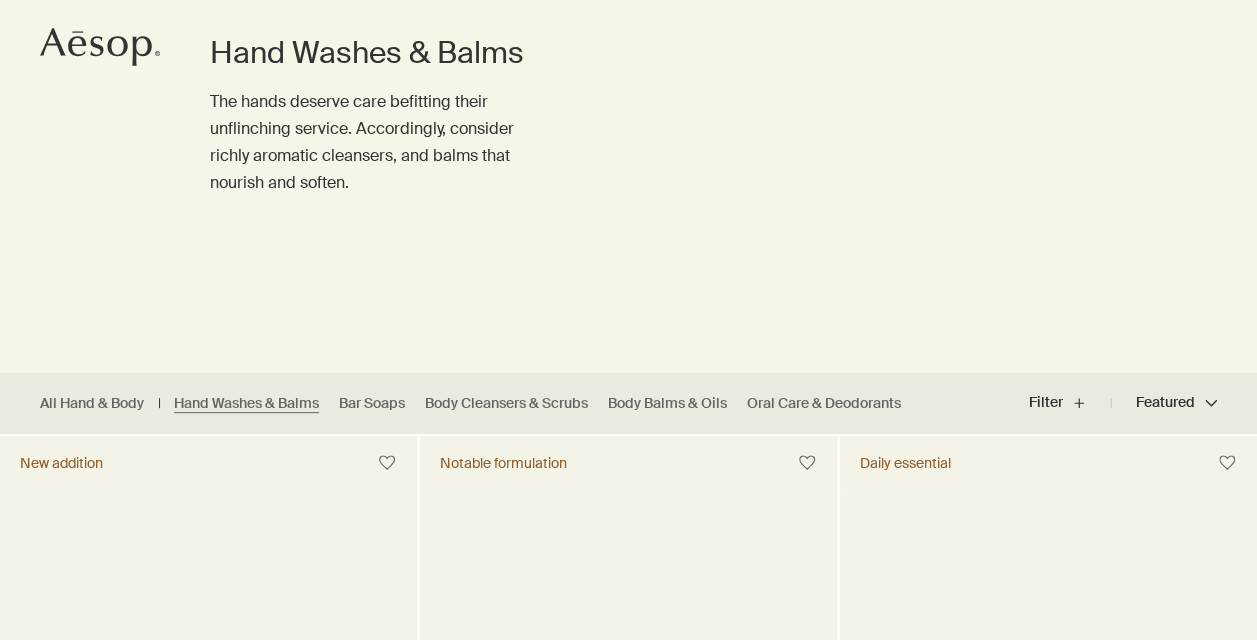 scroll, scrollTop: 0, scrollLeft: 0, axis: both 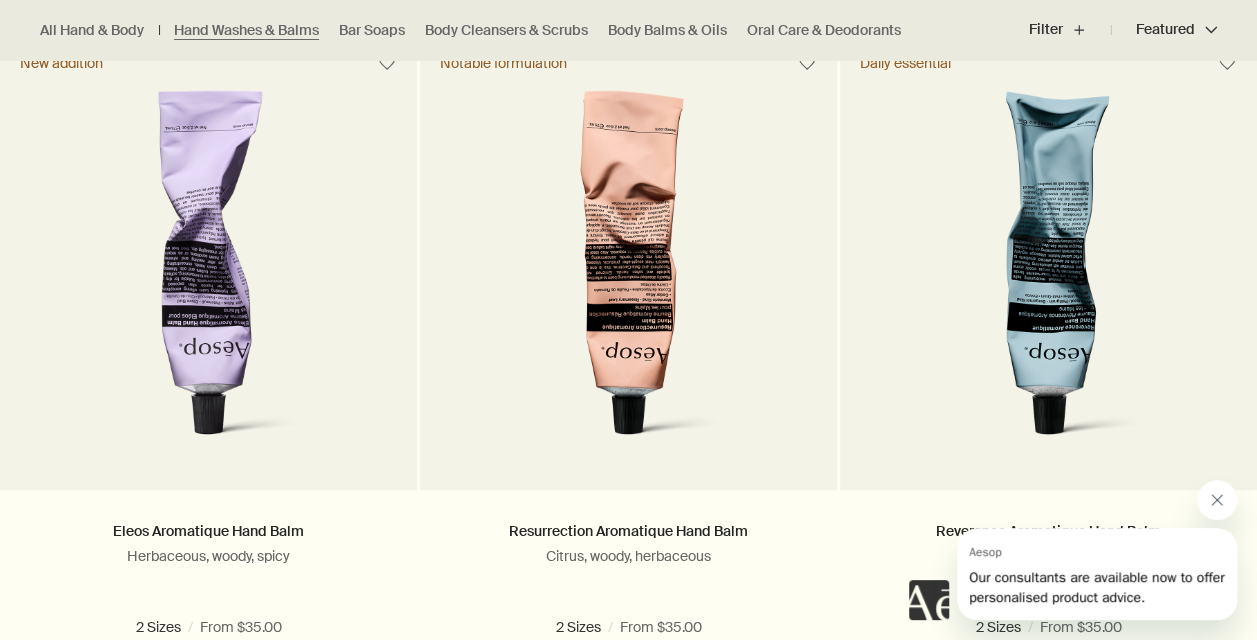 click 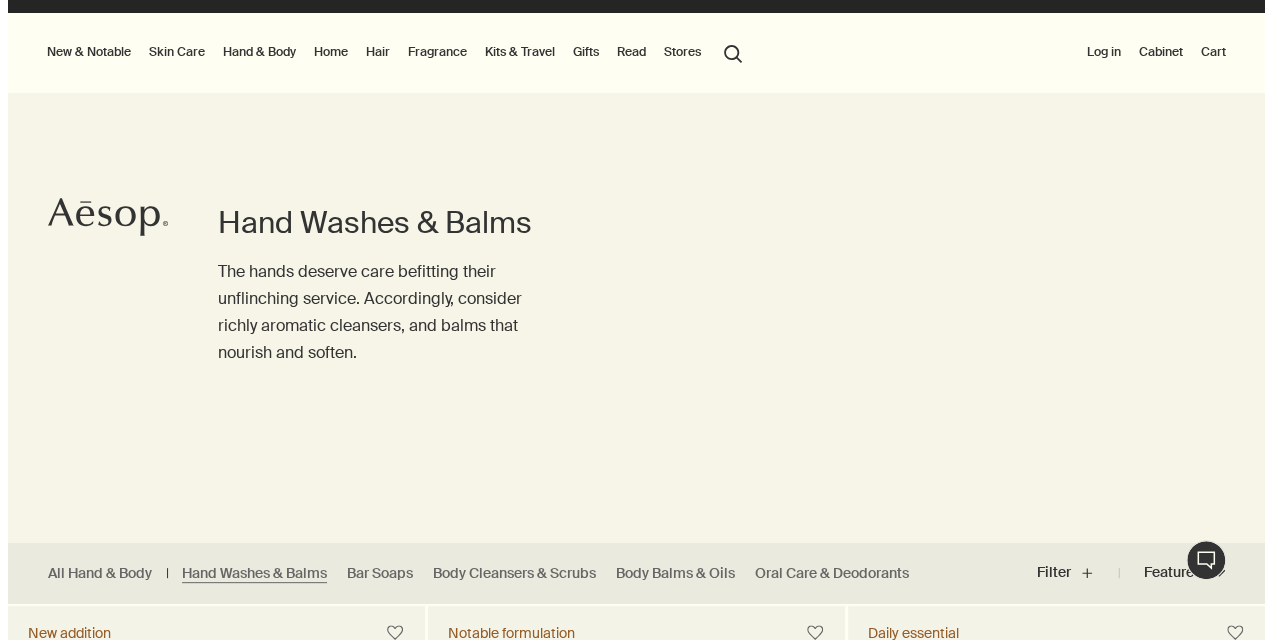 scroll, scrollTop: 0, scrollLeft: 0, axis: both 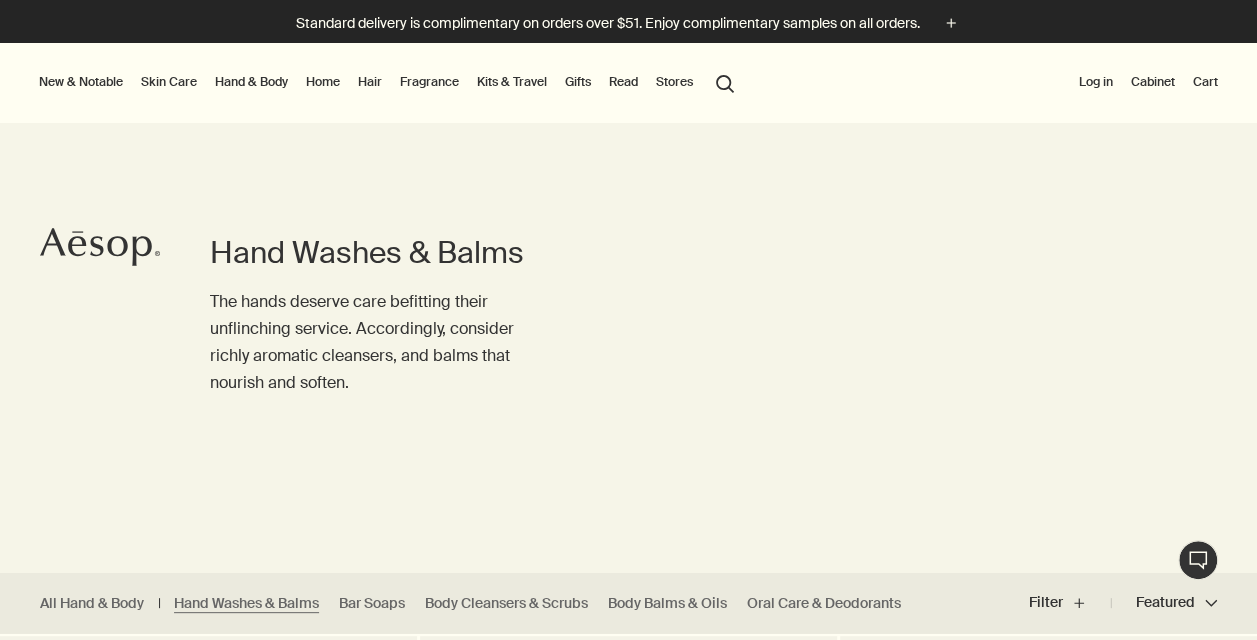 click on "Fragrance" at bounding box center (429, 82) 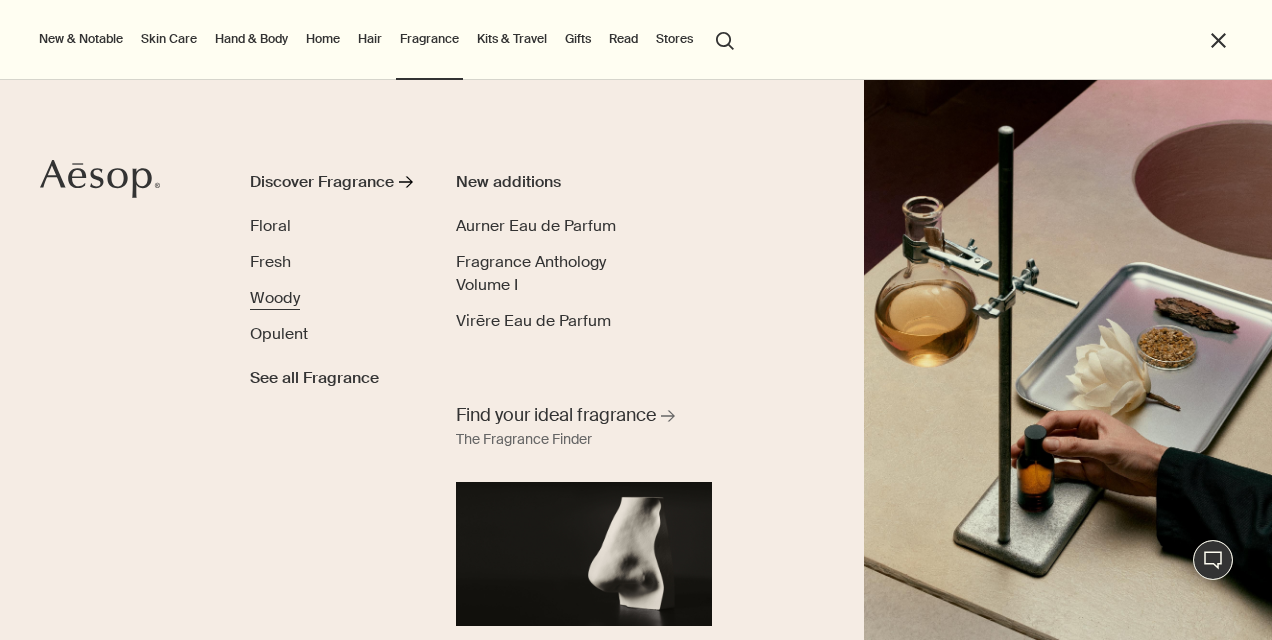 click on "Woody" at bounding box center [275, 297] 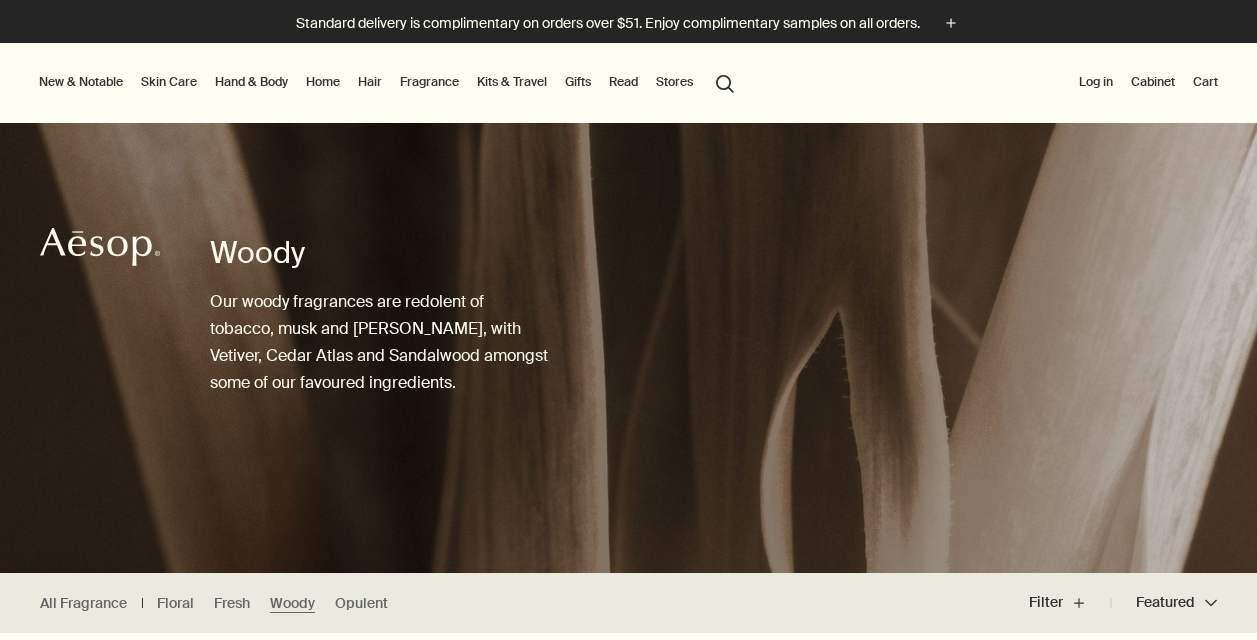 scroll, scrollTop: 0, scrollLeft: 0, axis: both 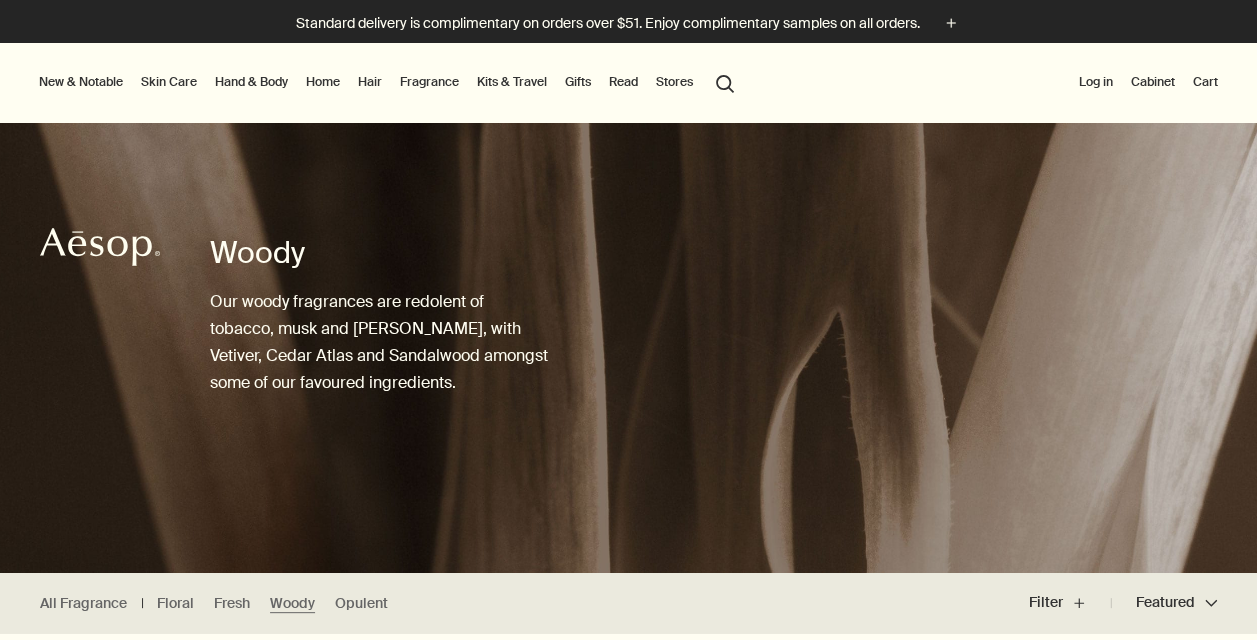 click on "Fragrance" at bounding box center [429, 82] 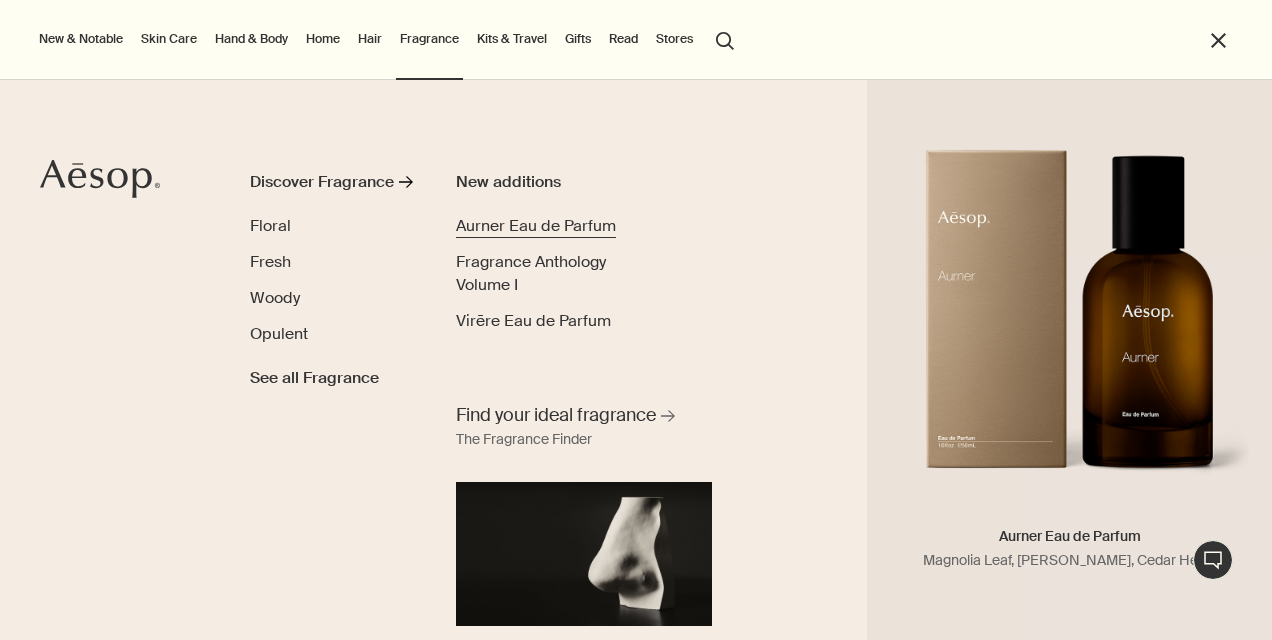 click on "Aurner Eau de Parfum" at bounding box center (536, 225) 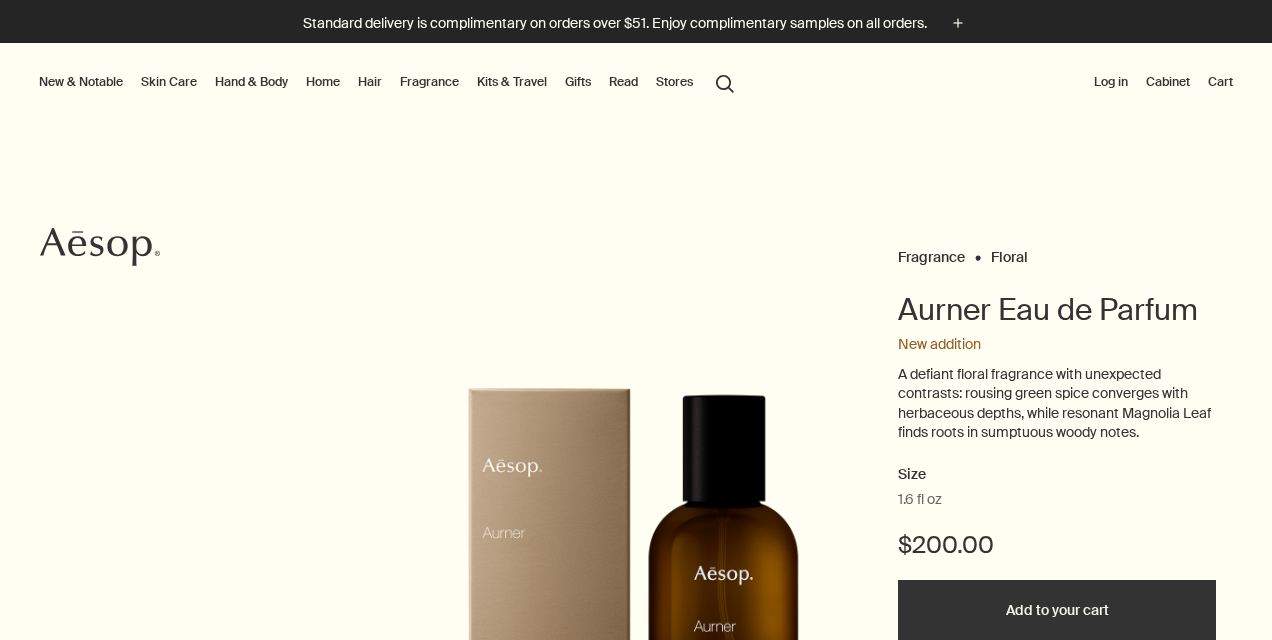 scroll, scrollTop: 0, scrollLeft: 0, axis: both 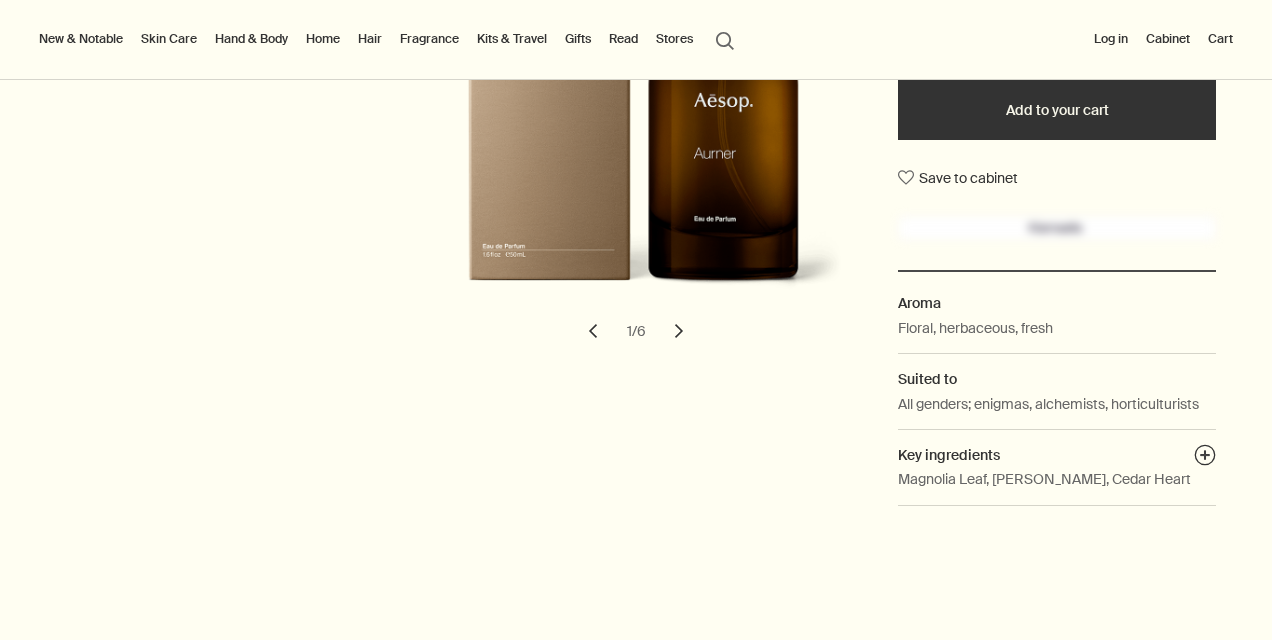click on "chevron" at bounding box center (679, 331) 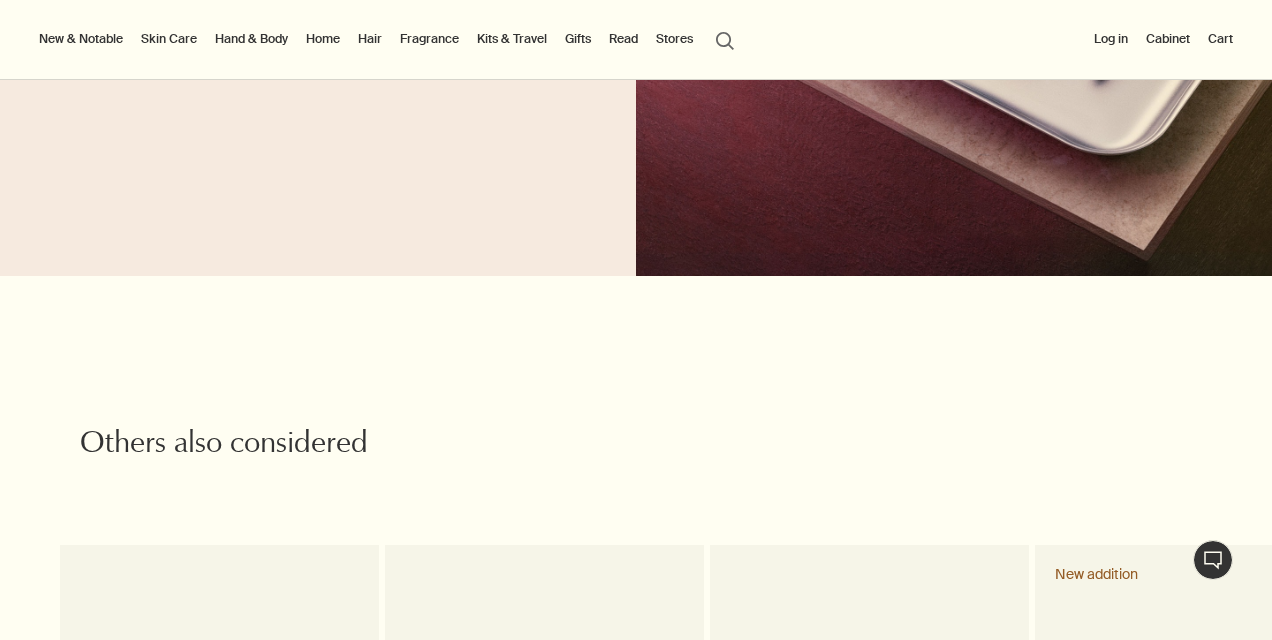 scroll, scrollTop: 2900, scrollLeft: 0, axis: vertical 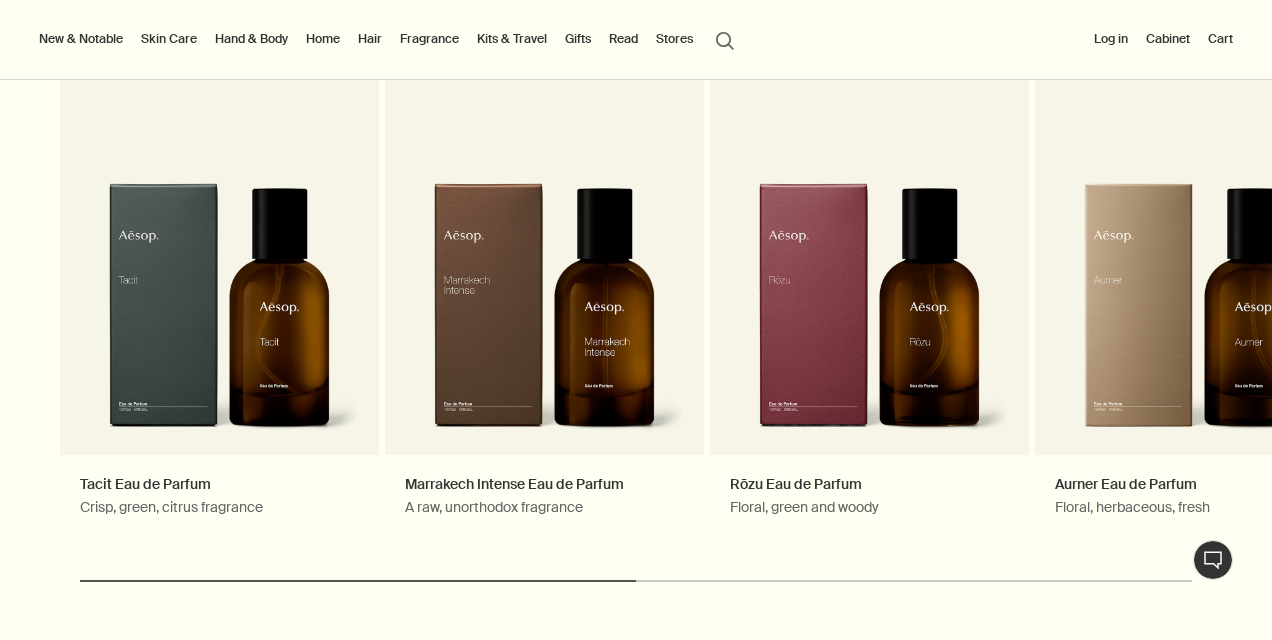 click on "Fragrance" at bounding box center [429, 39] 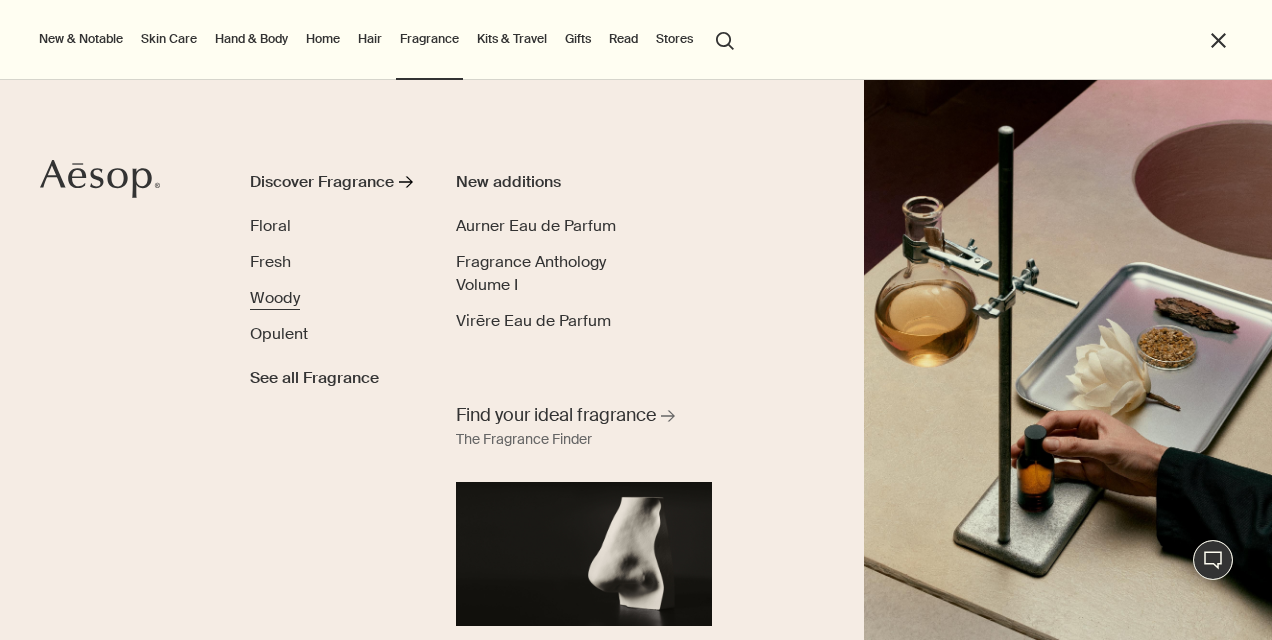 click on "Woody" at bounding box center [275, 297] 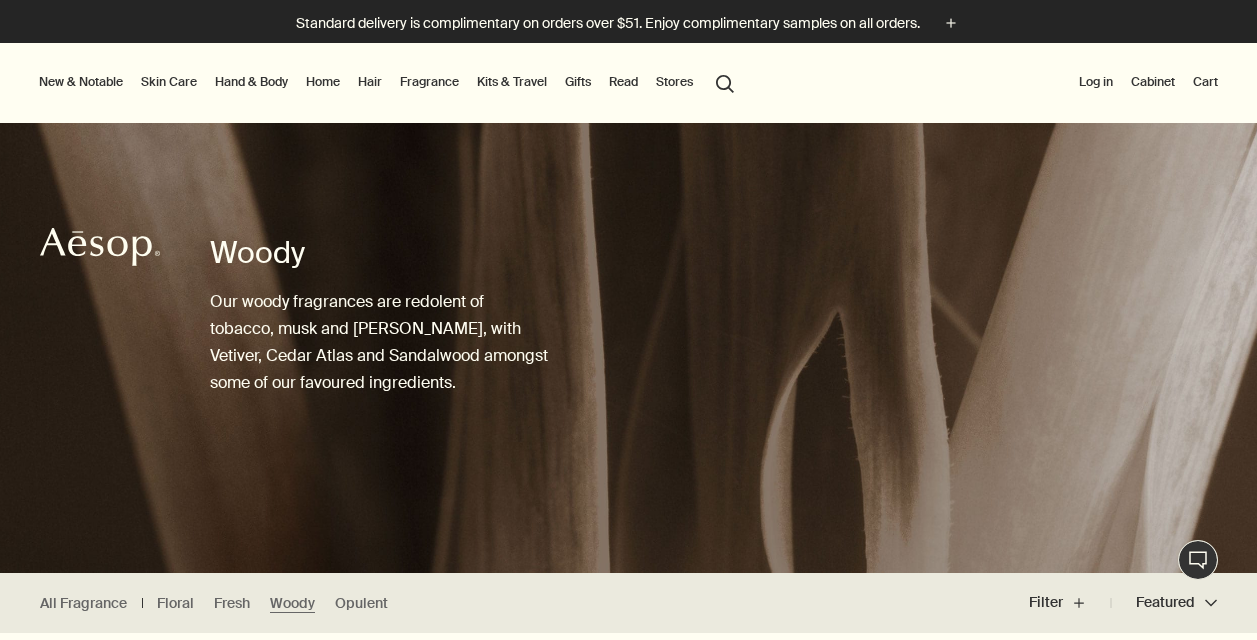 scroll, scrollTop: 0, scrollLeft: 0, axis: both 